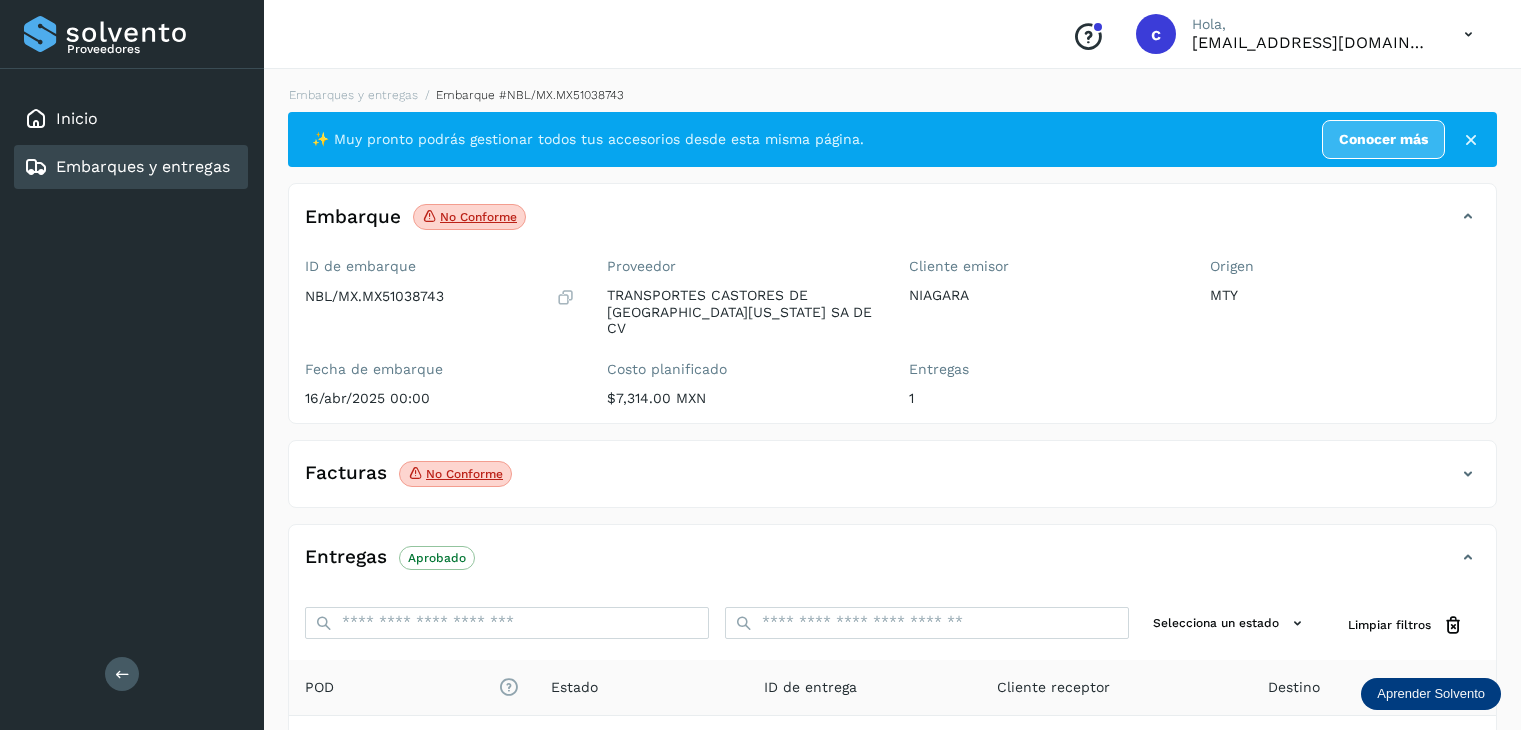 scroll, scrollTop: 200, scrollLeft: 0, axis: vertical 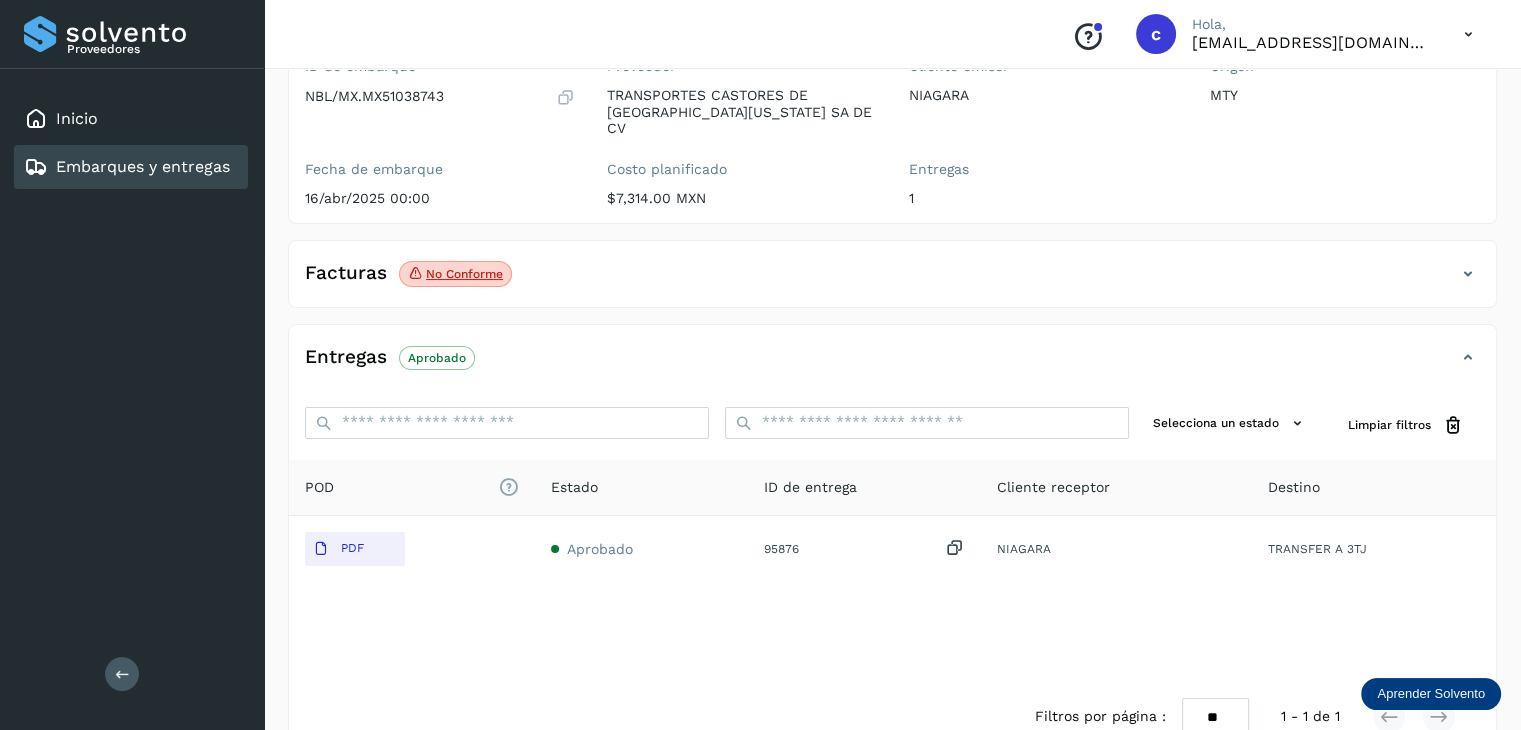 click on "Embarques y entregas" at bounding box center [143, 166] 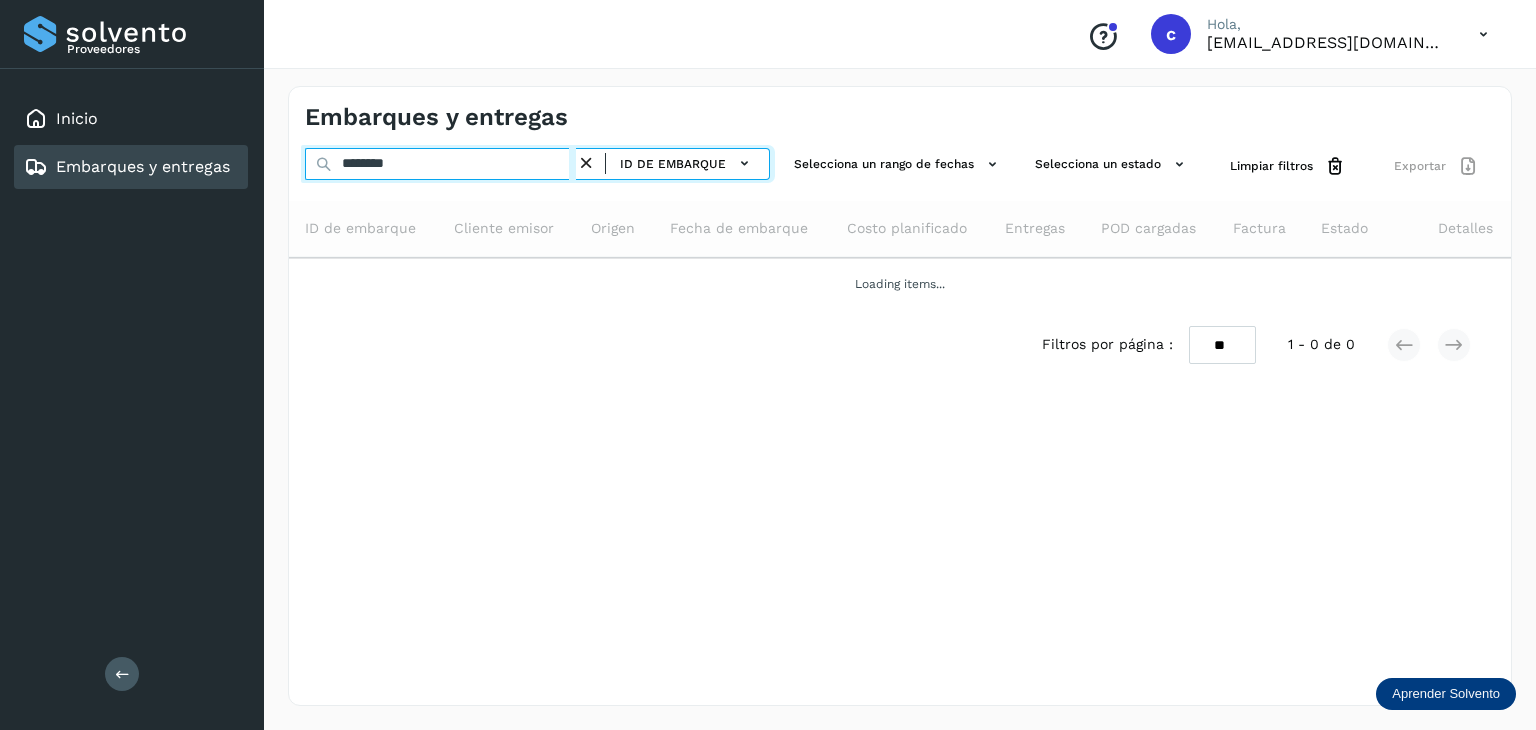 drag, startPoint x: 423, startPoint y: 161, endPoint x: 164, endPoint y: 161, distance: 259 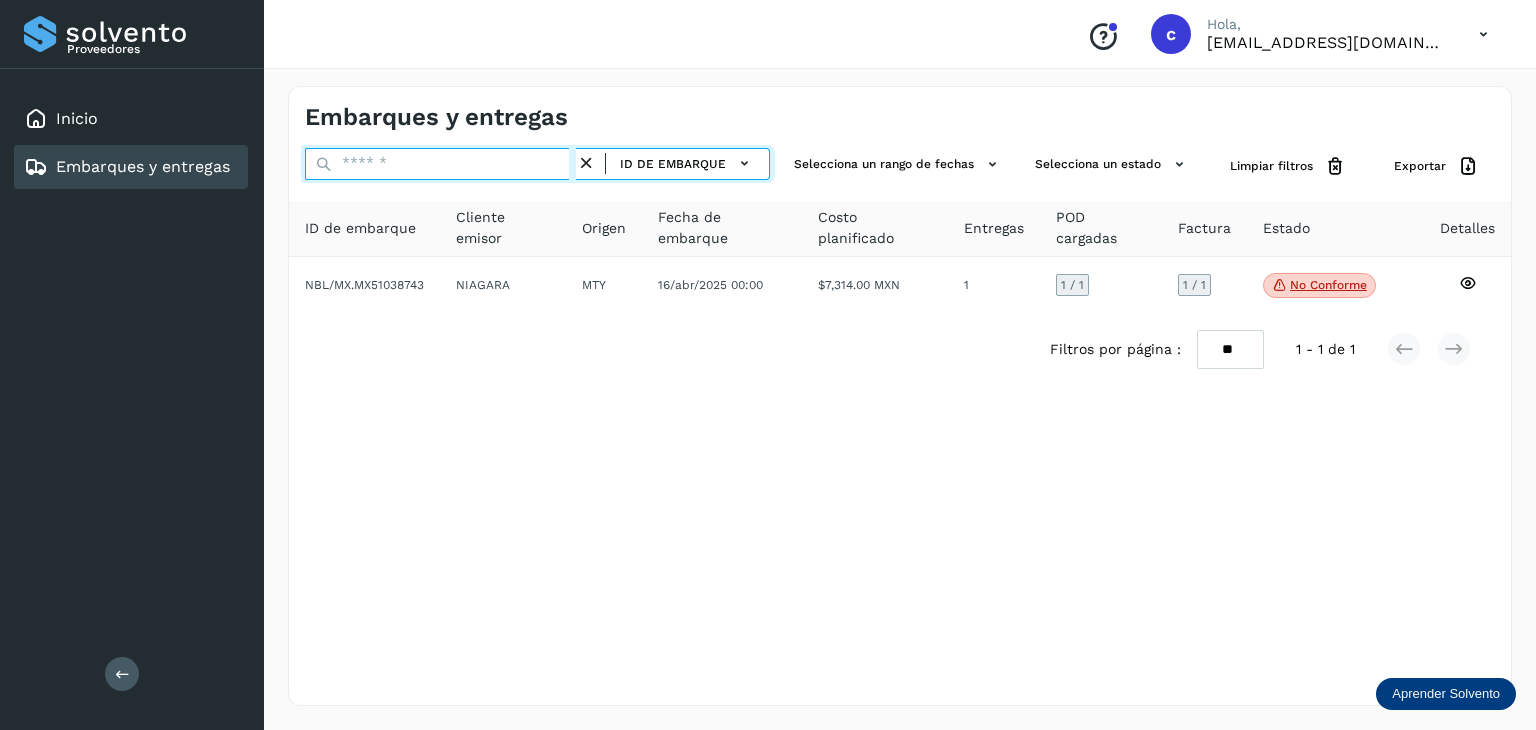 paste on "********" 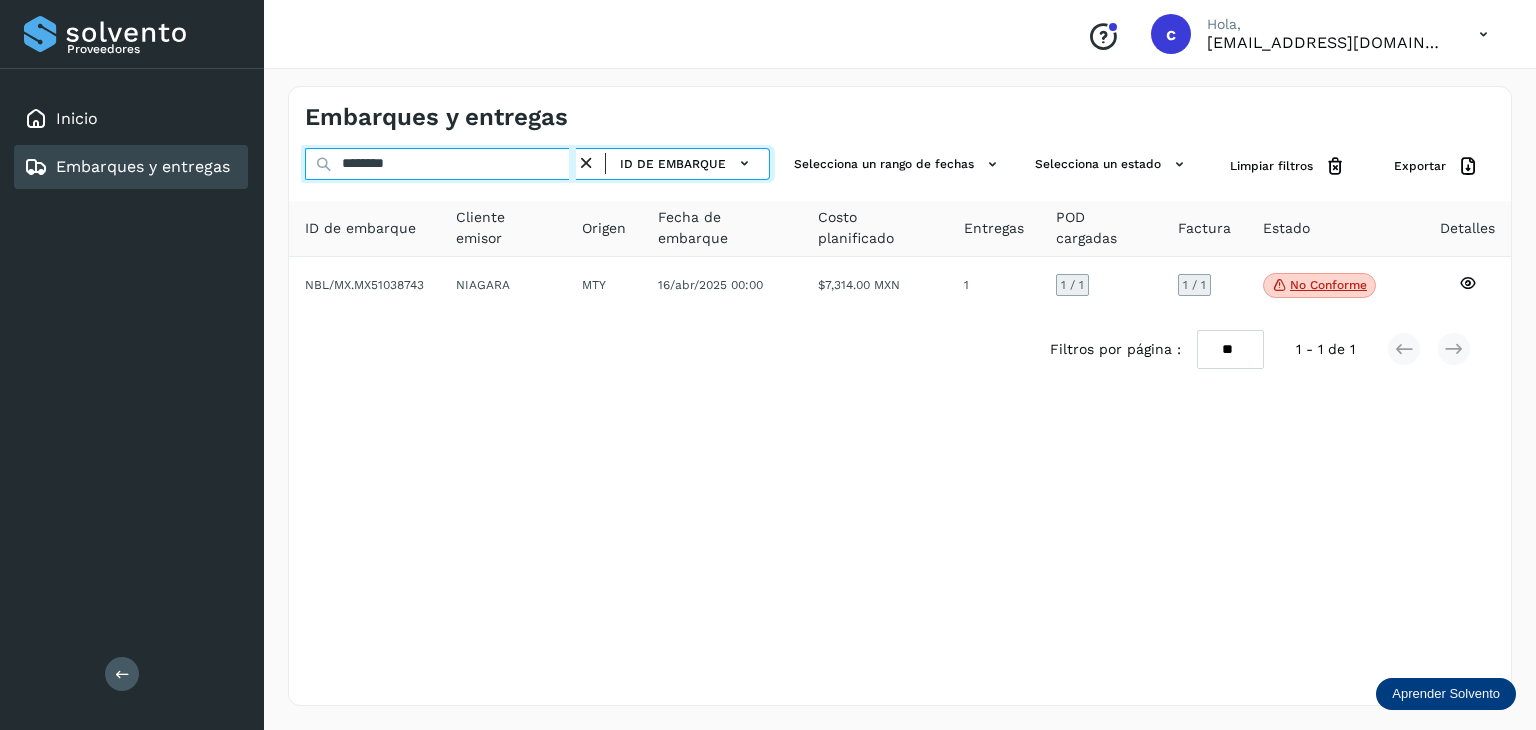 type on "********" 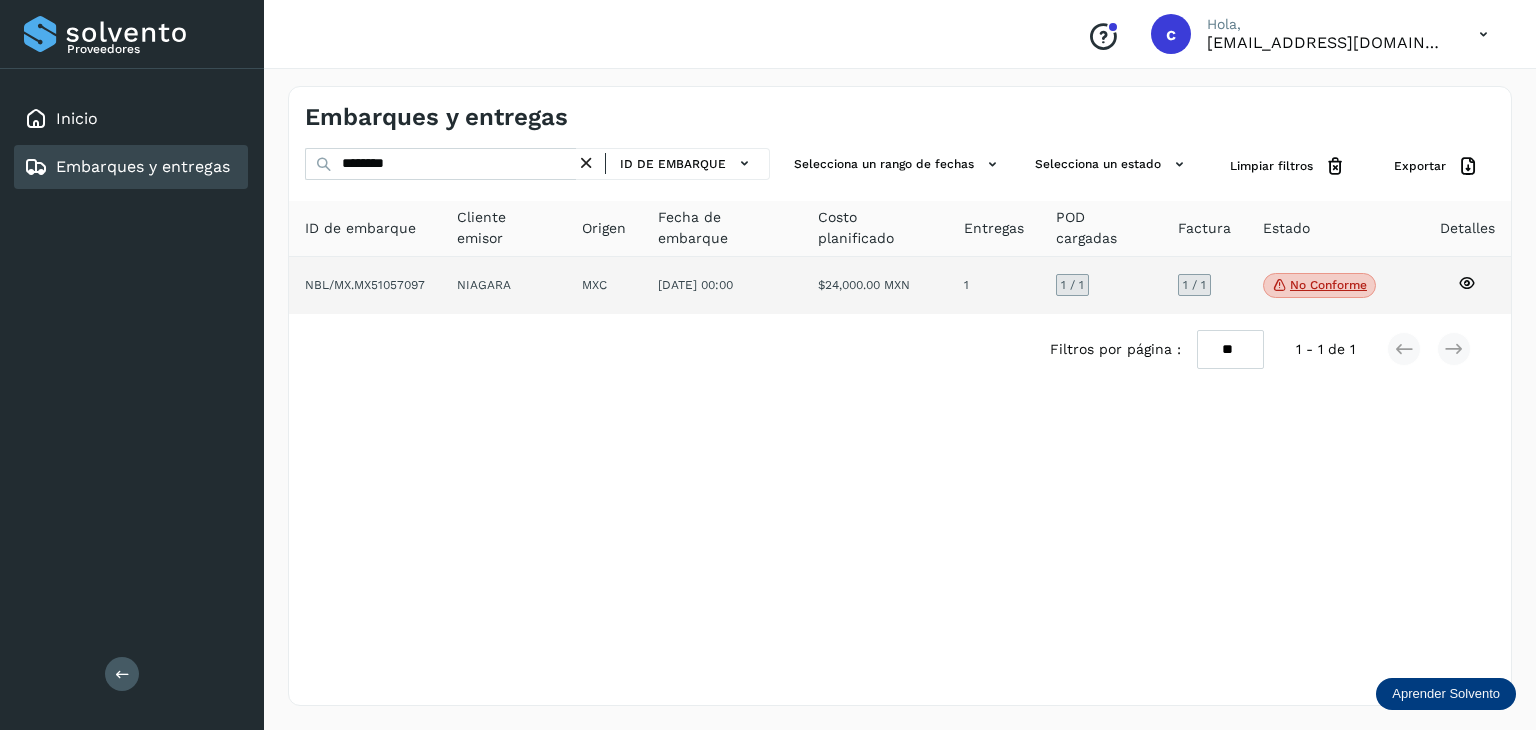 click on "No conforme" 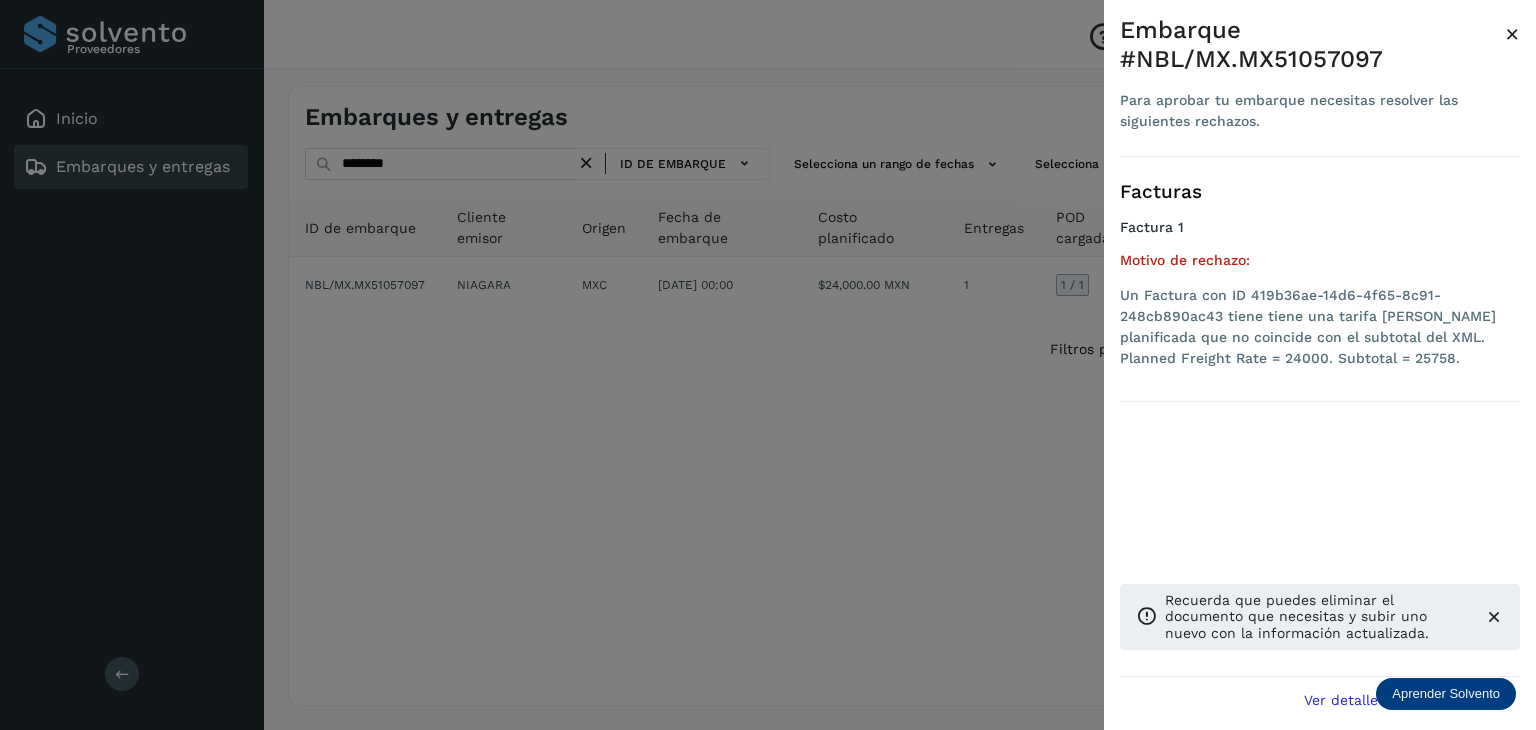 click at bounding box center [768, 365] 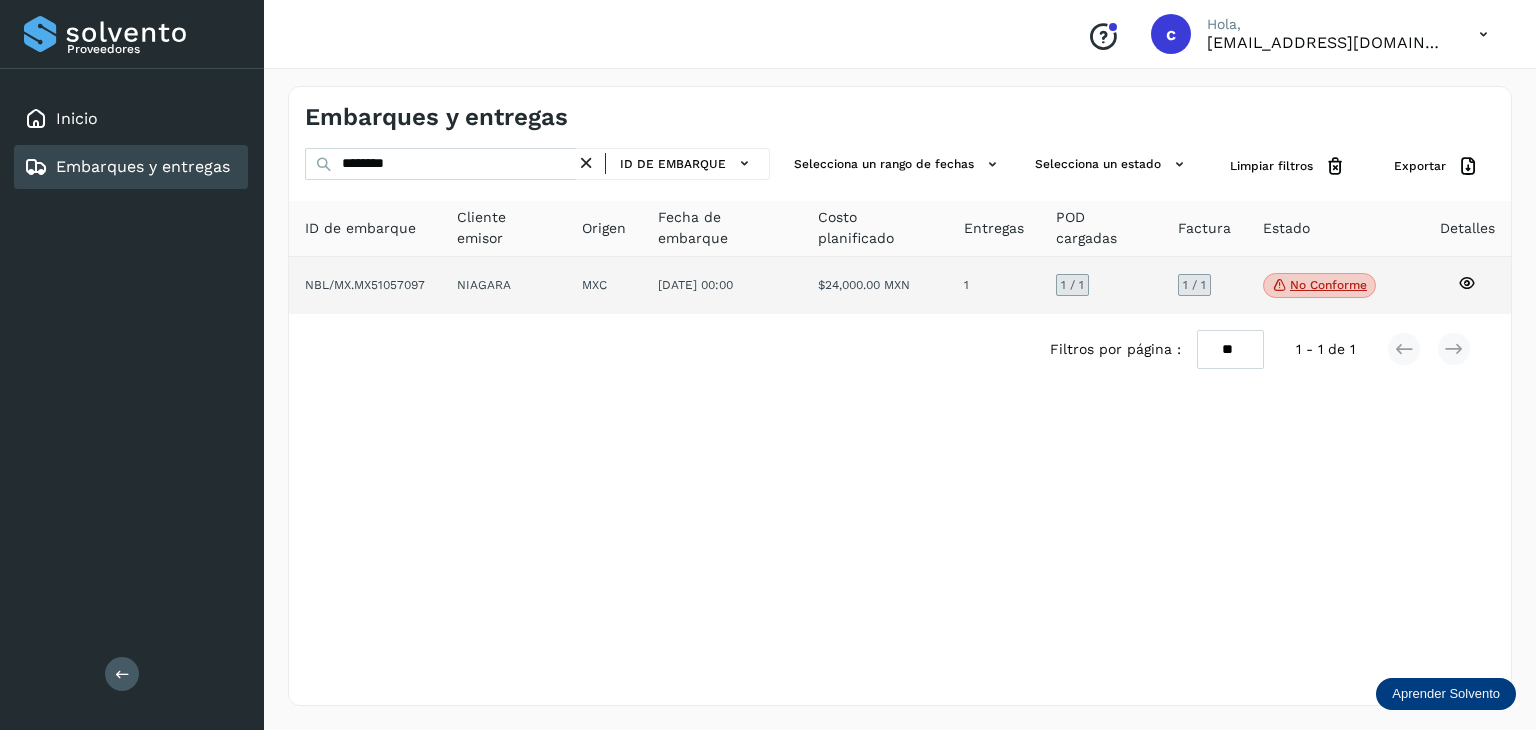 click on "No conforme" 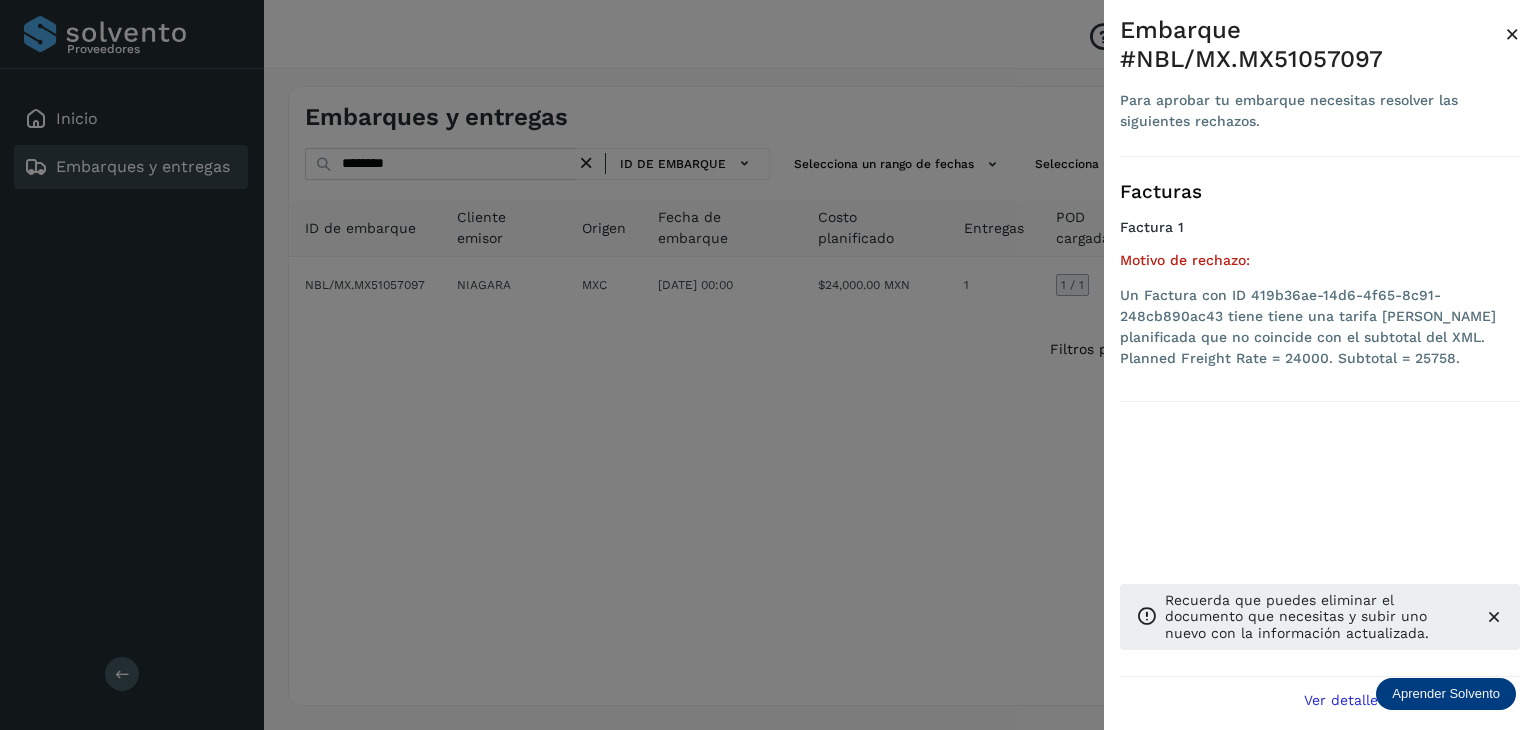 click at bounding box center [768, 365] 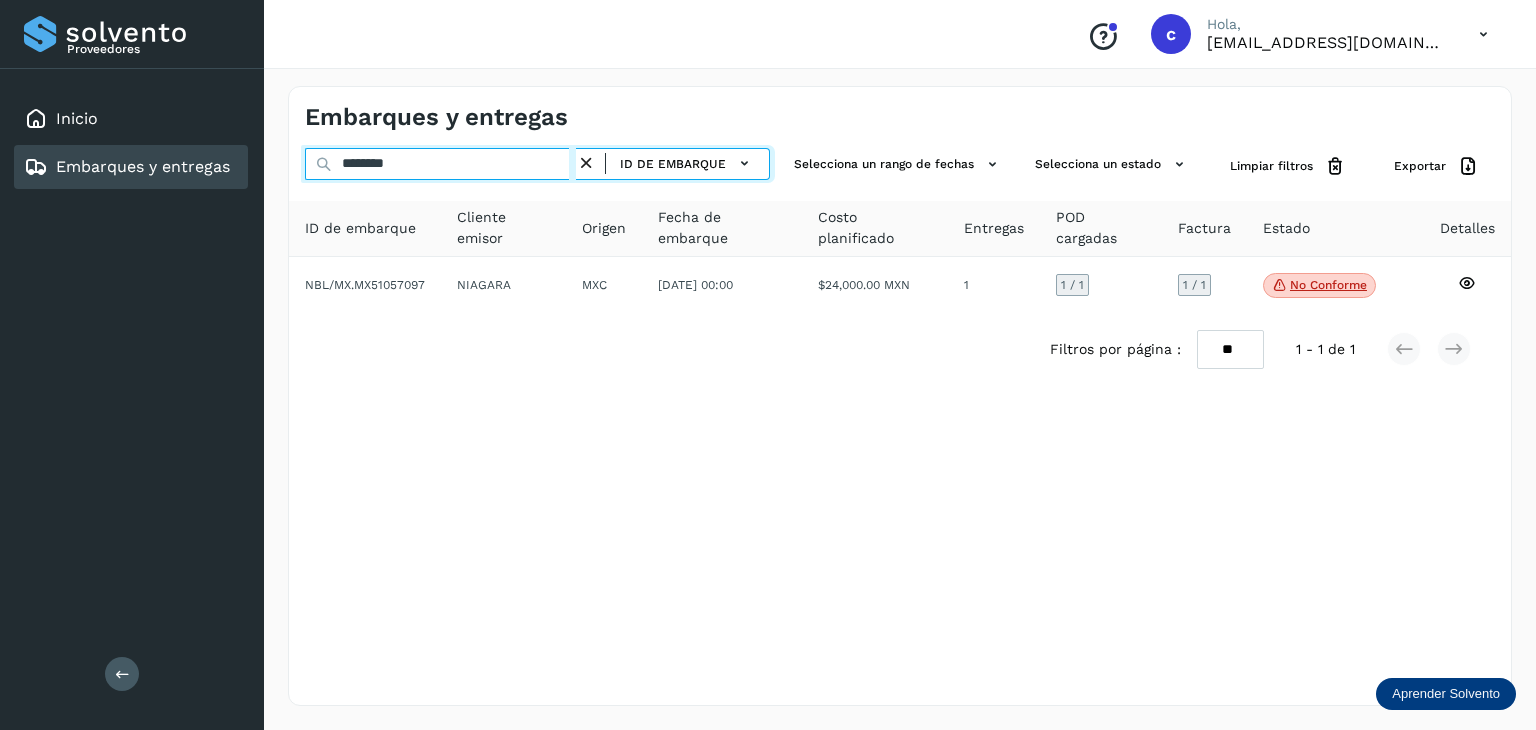 click on "********" at bounding box center (440, 164) 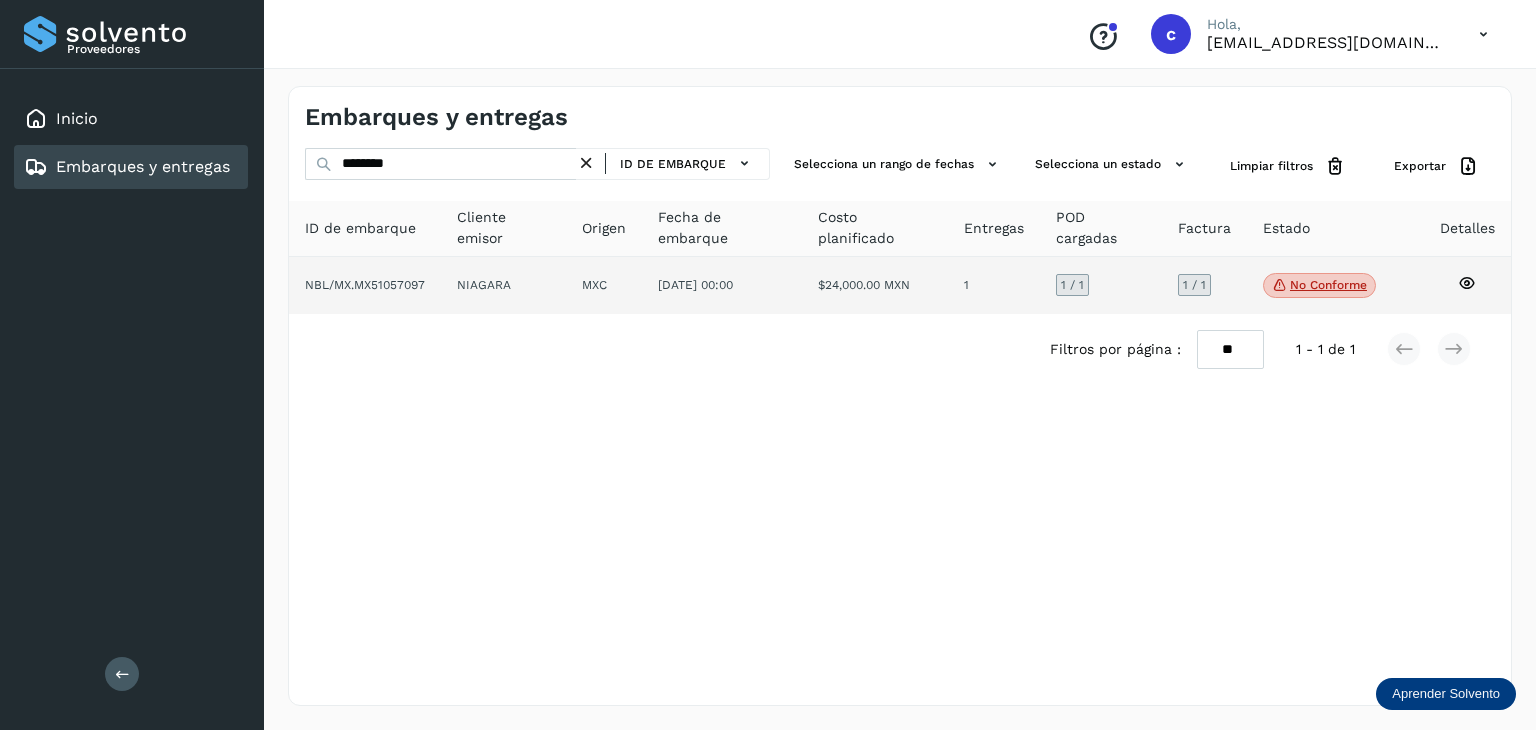 click 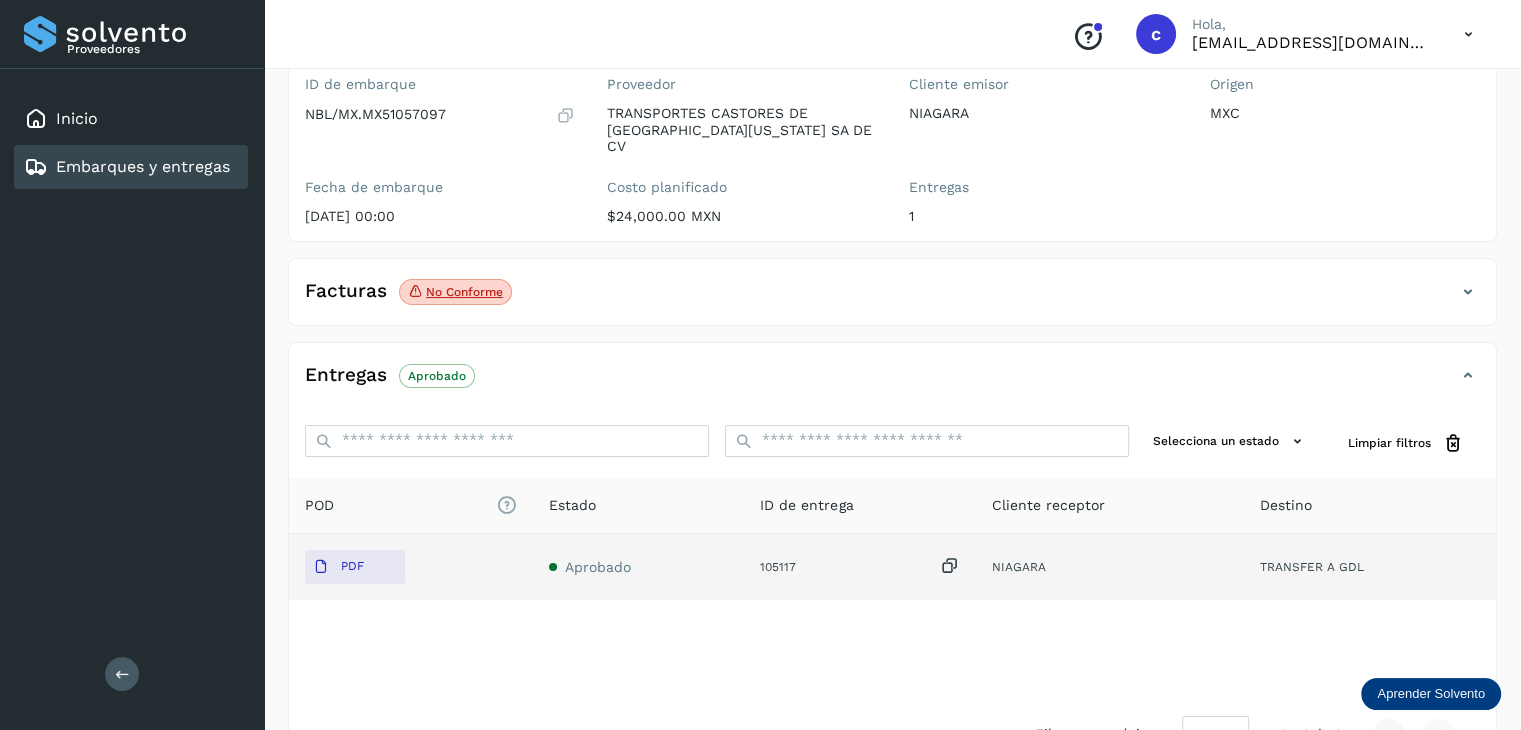 scroll, scrollTop: 200, scrollLeft: 0, axis: vertical 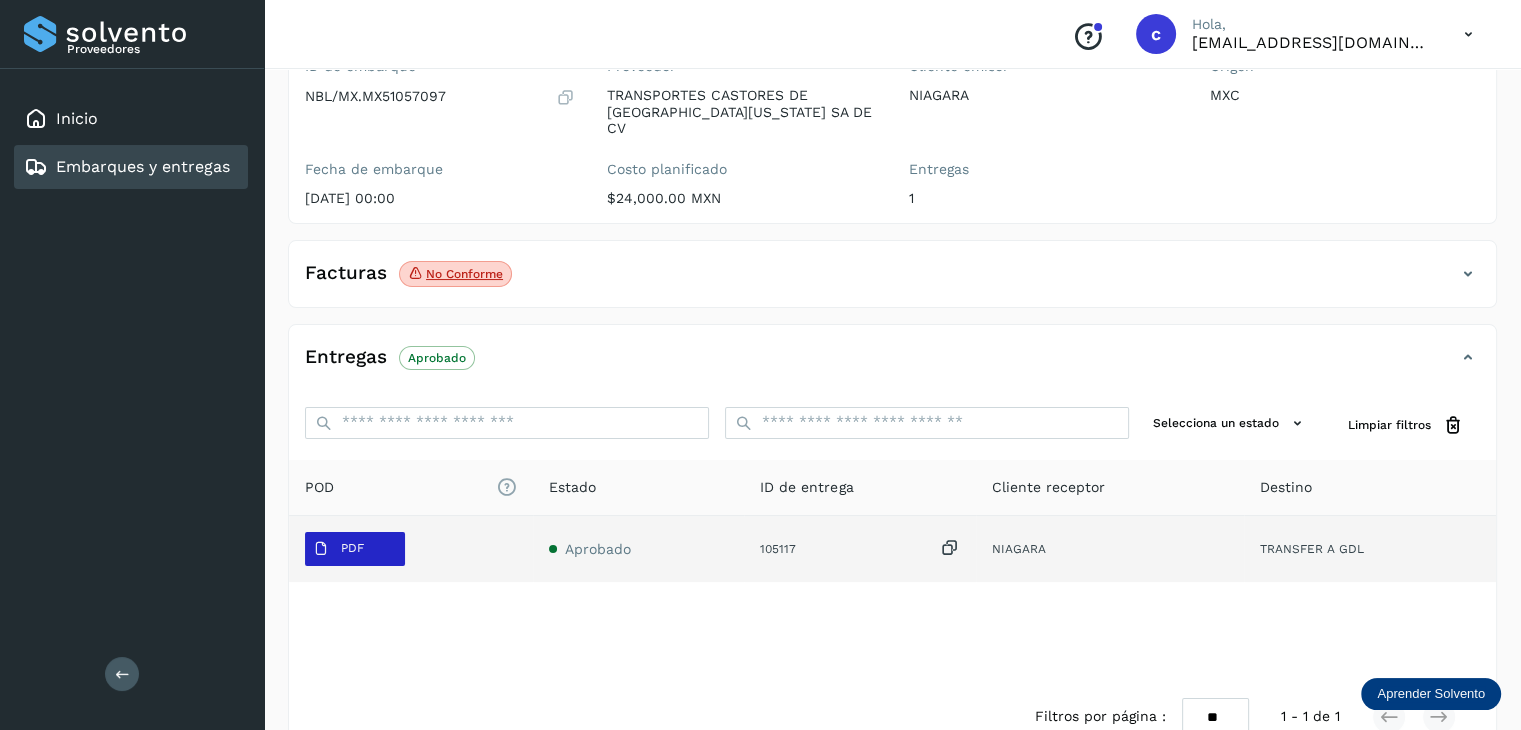 click on "PDF" at bounding box center (355, 549) 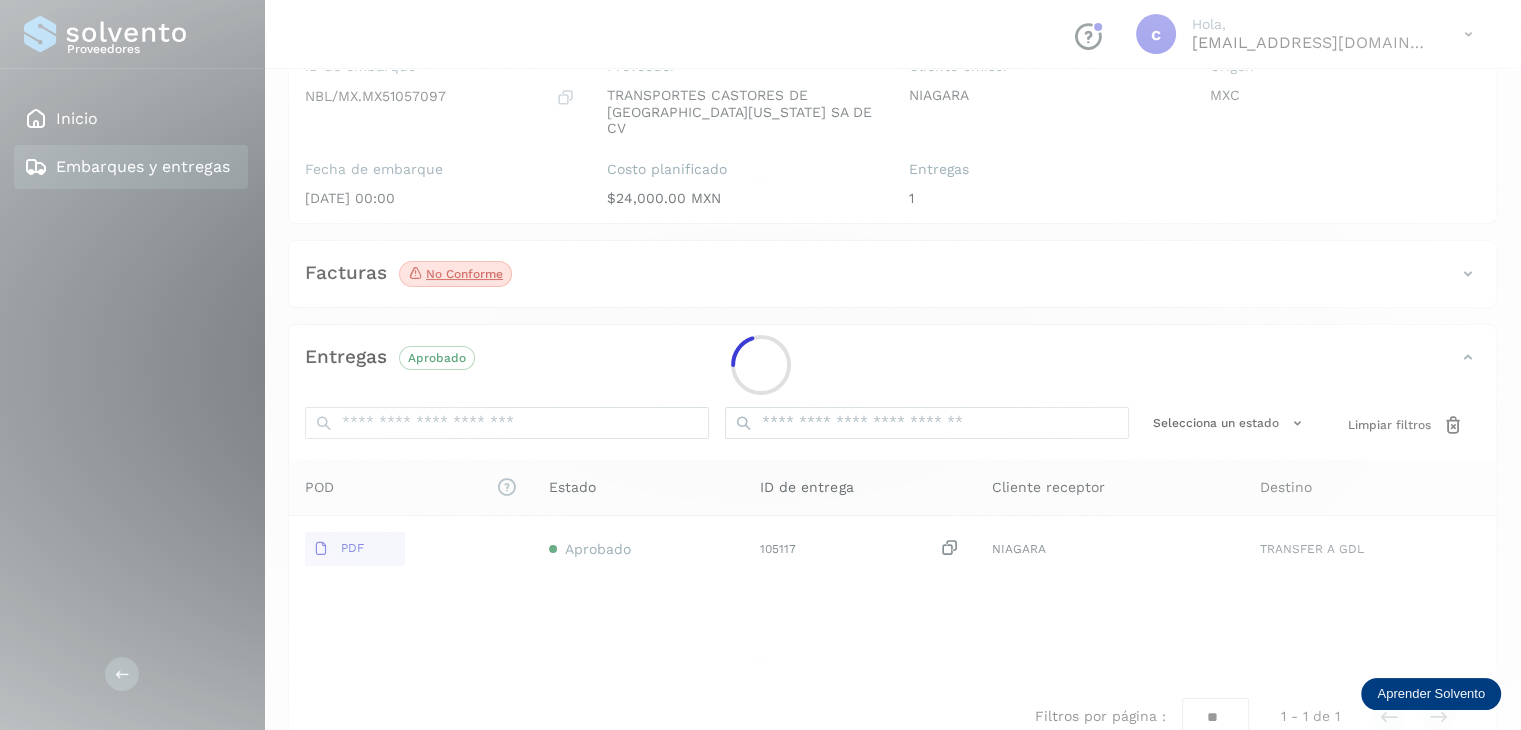 type 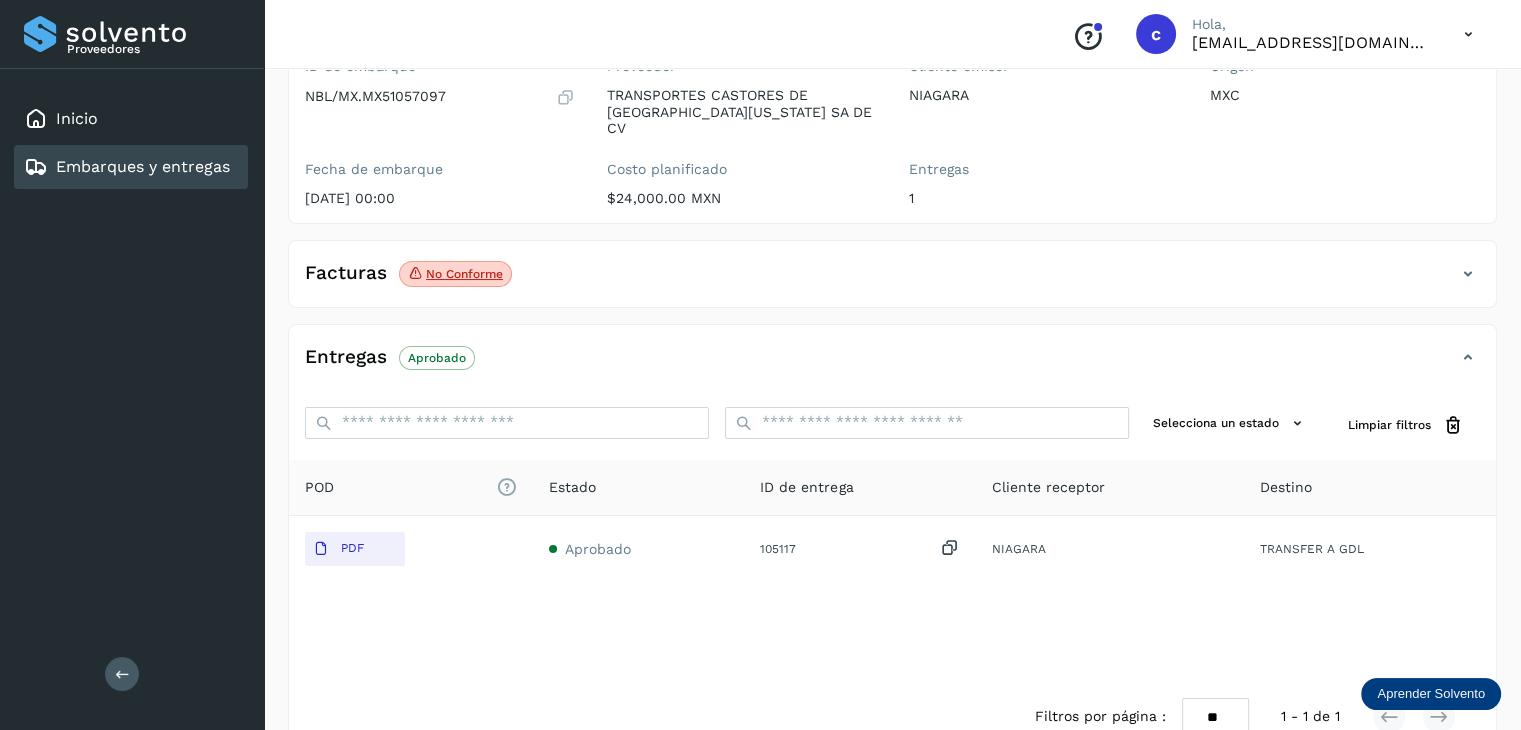click on "Embarques y entregas" at bounding box center (143, 166) 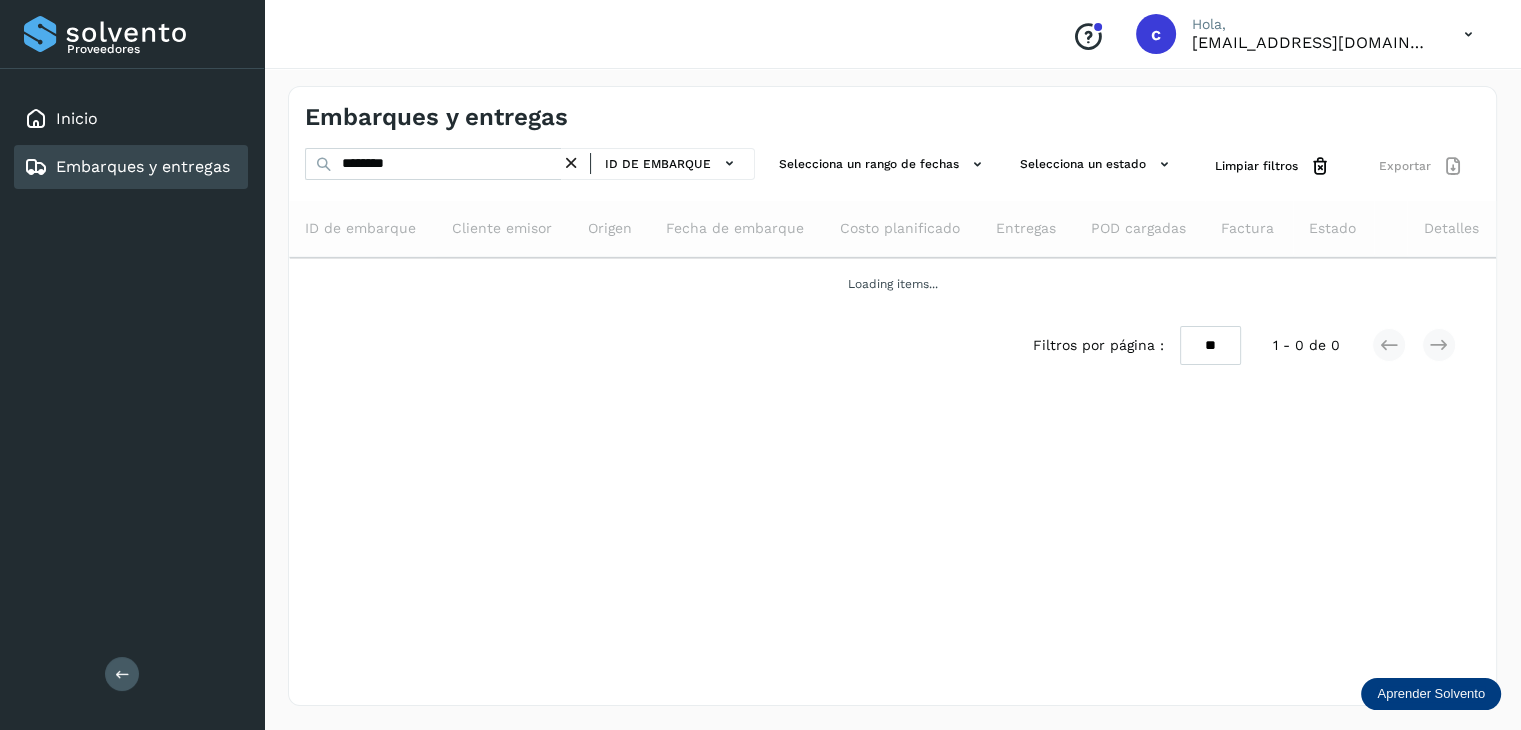 scroll, scrollTop: 0, scrollLeft: 0, axis: both 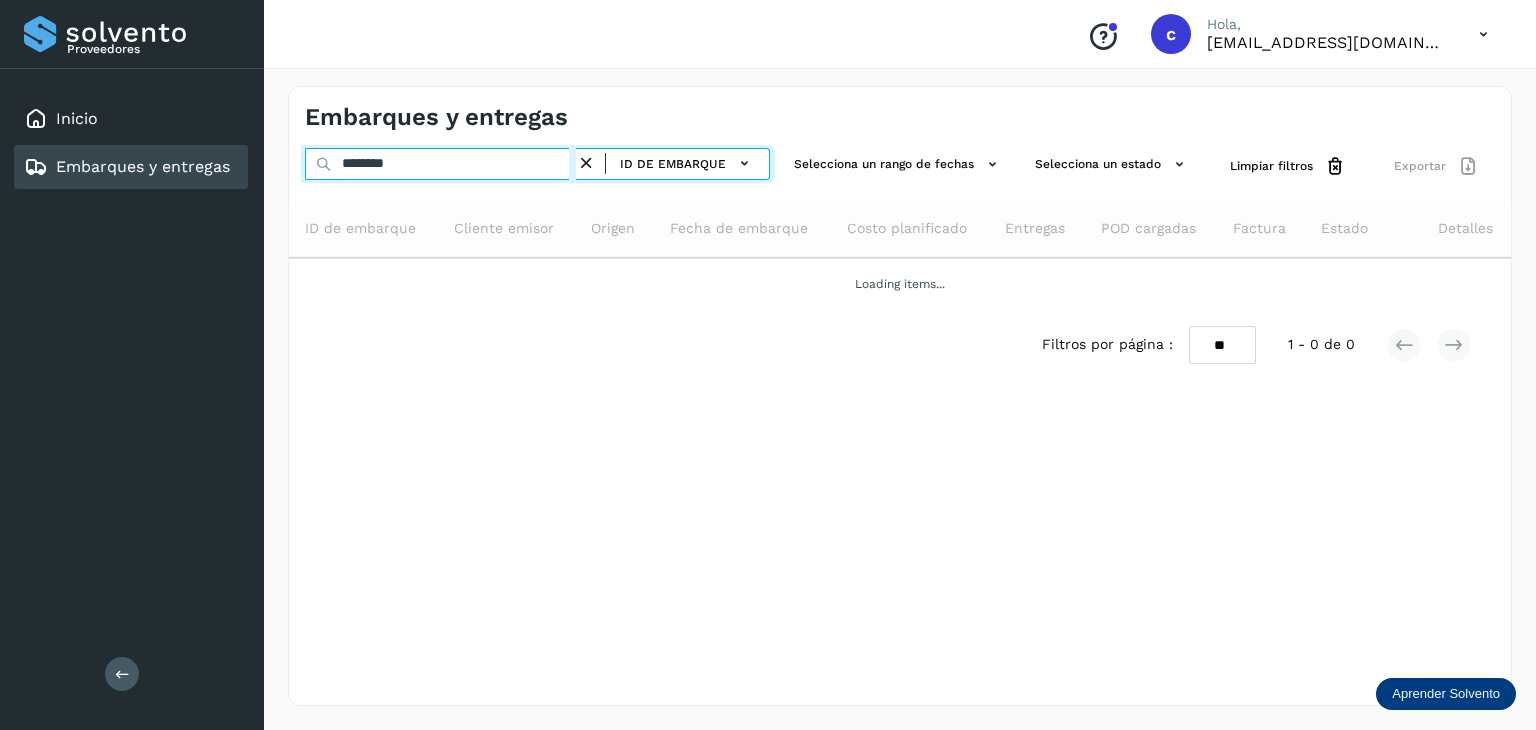 drag, startPoint x: 387, startPoint y: 166, endPoint x: 302, endPoint y: 166, distance: 85 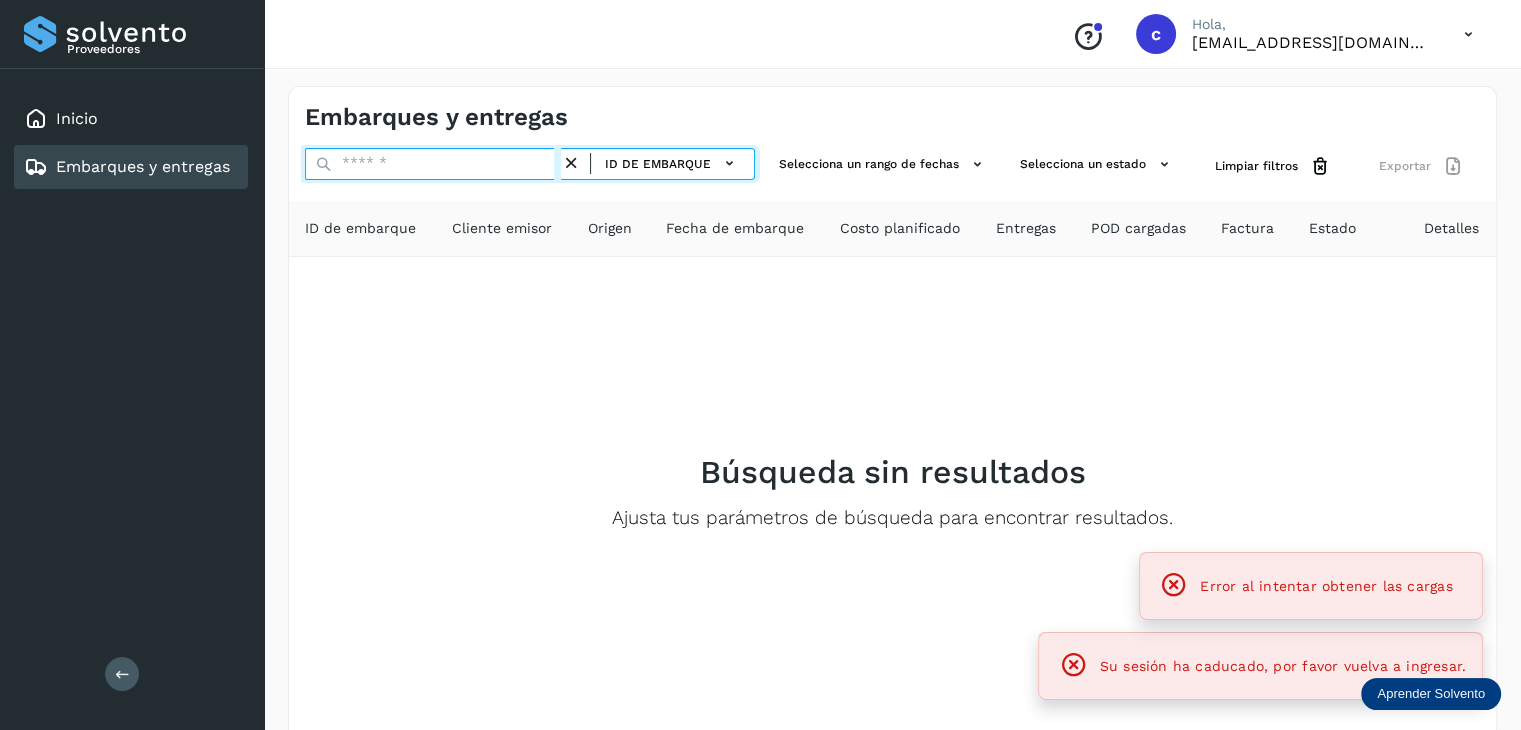 paste on "********" 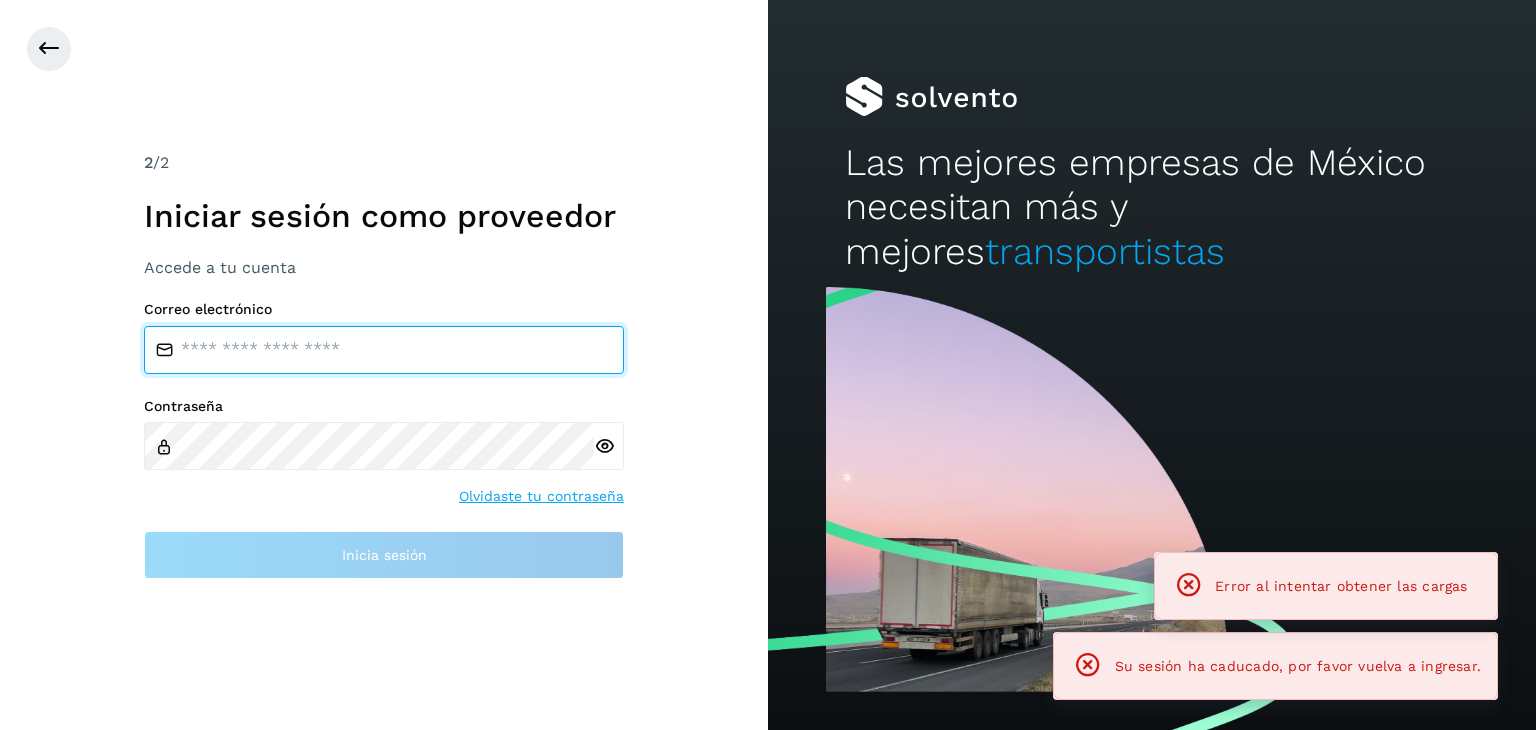 type on "**********" 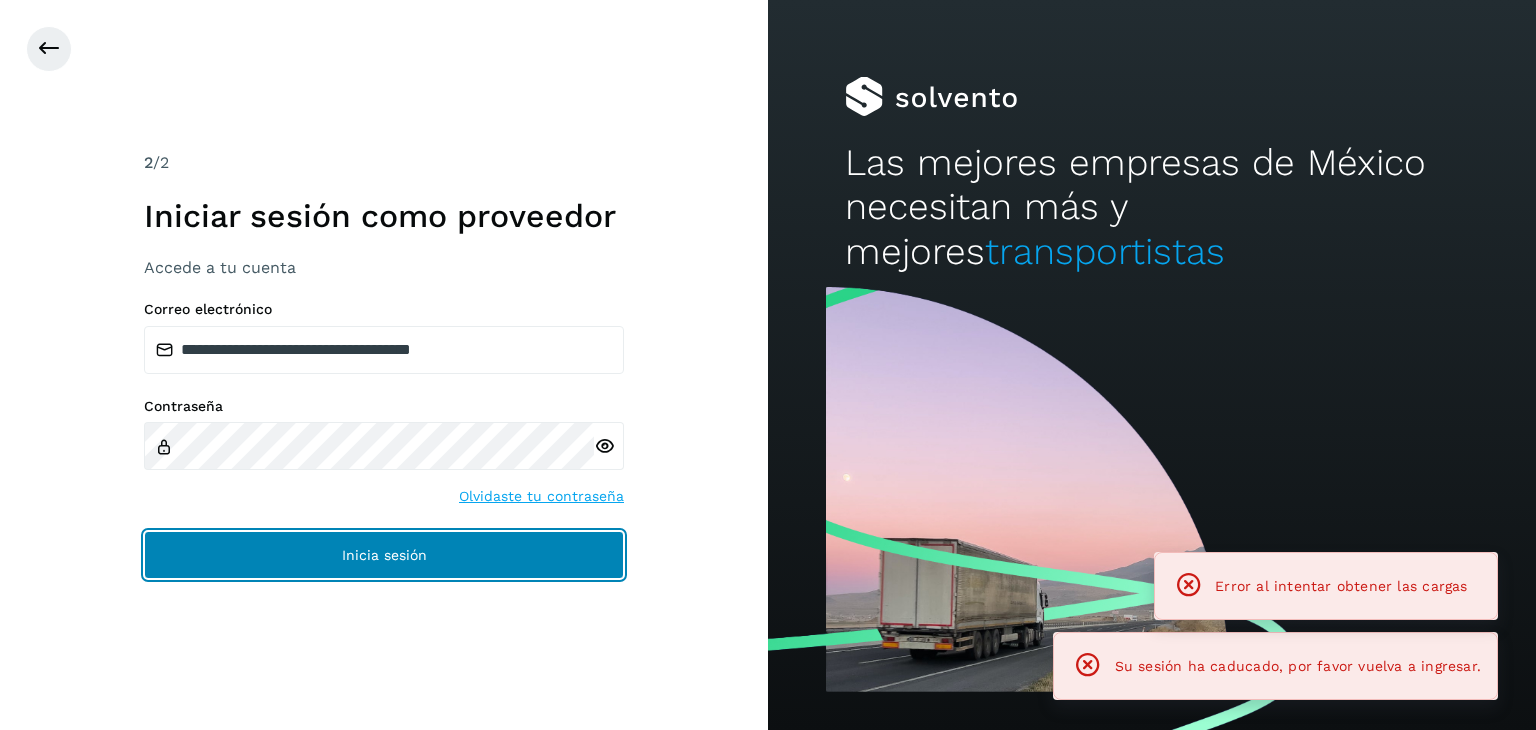 click on "Inicia sesión" at bounding box center [384, 555] 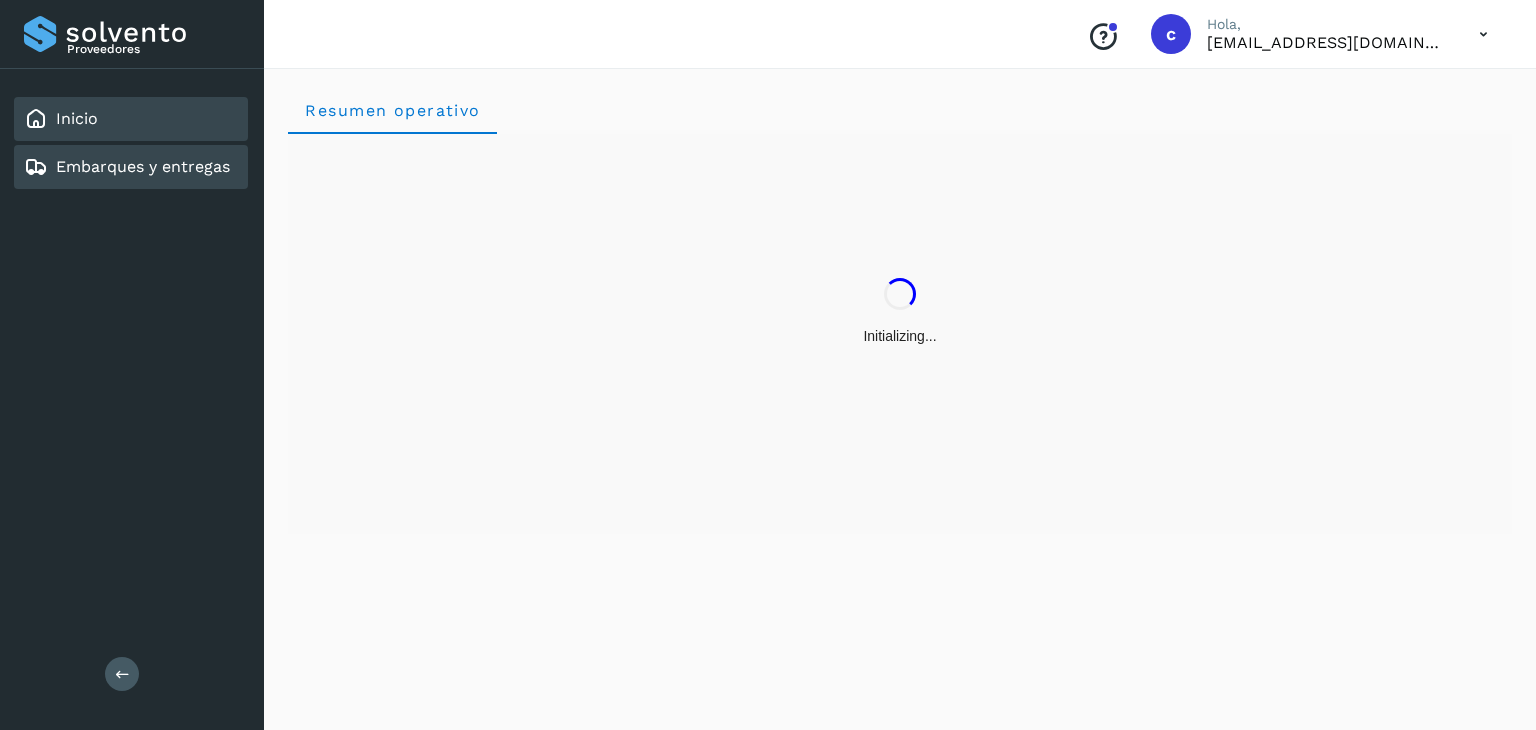 click on "Embarques y entregas" at bounding box center [143, 166] 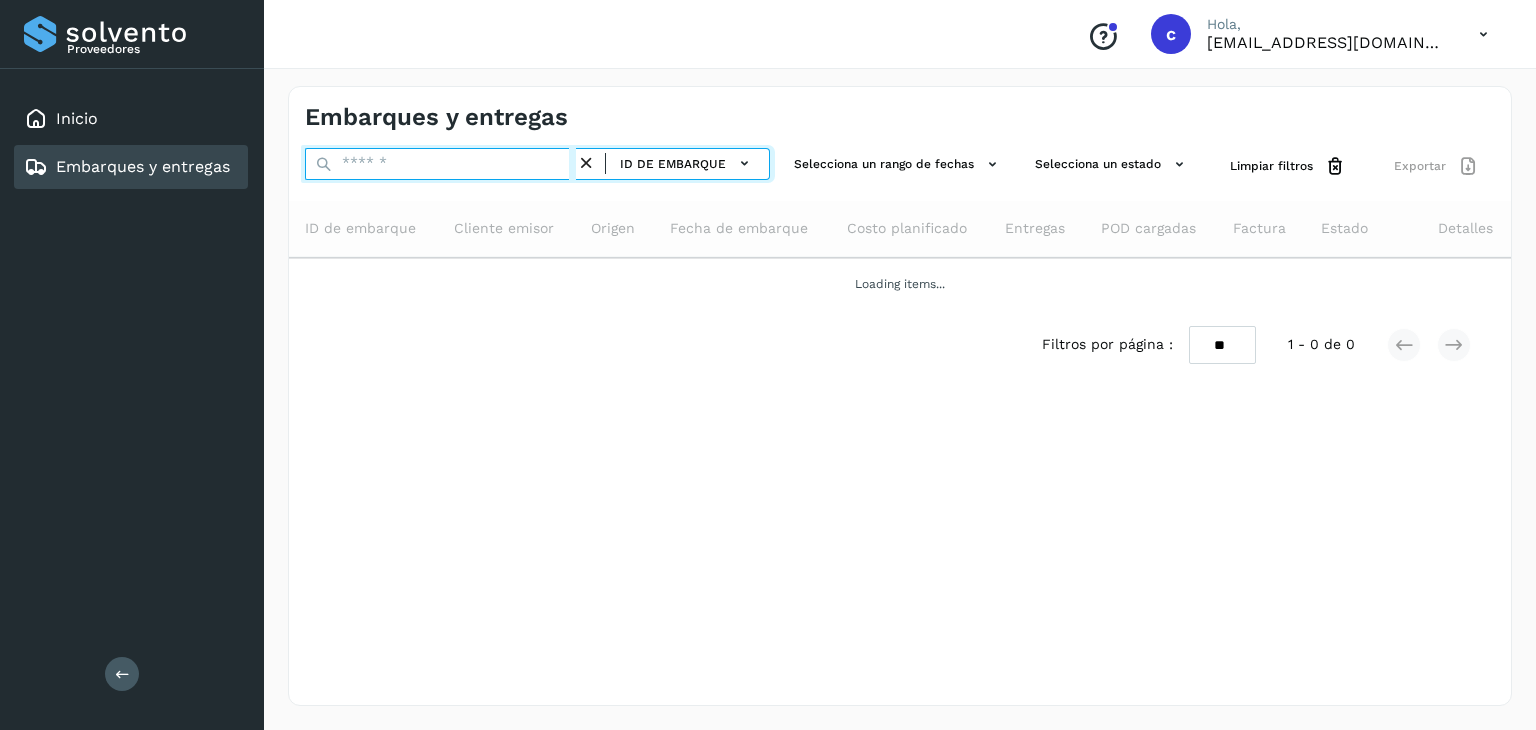 click at bounding box center [440, 164] 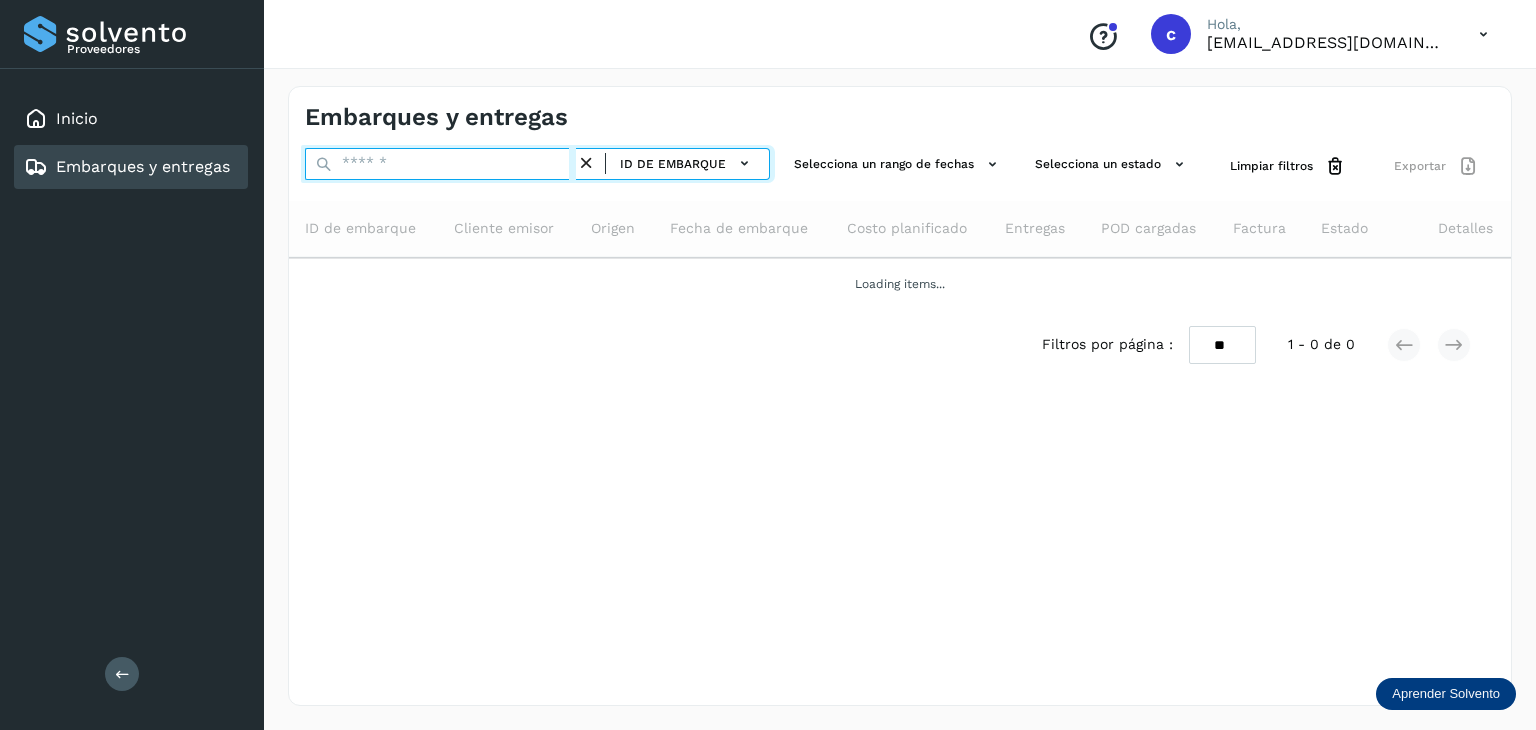 paste on "********" 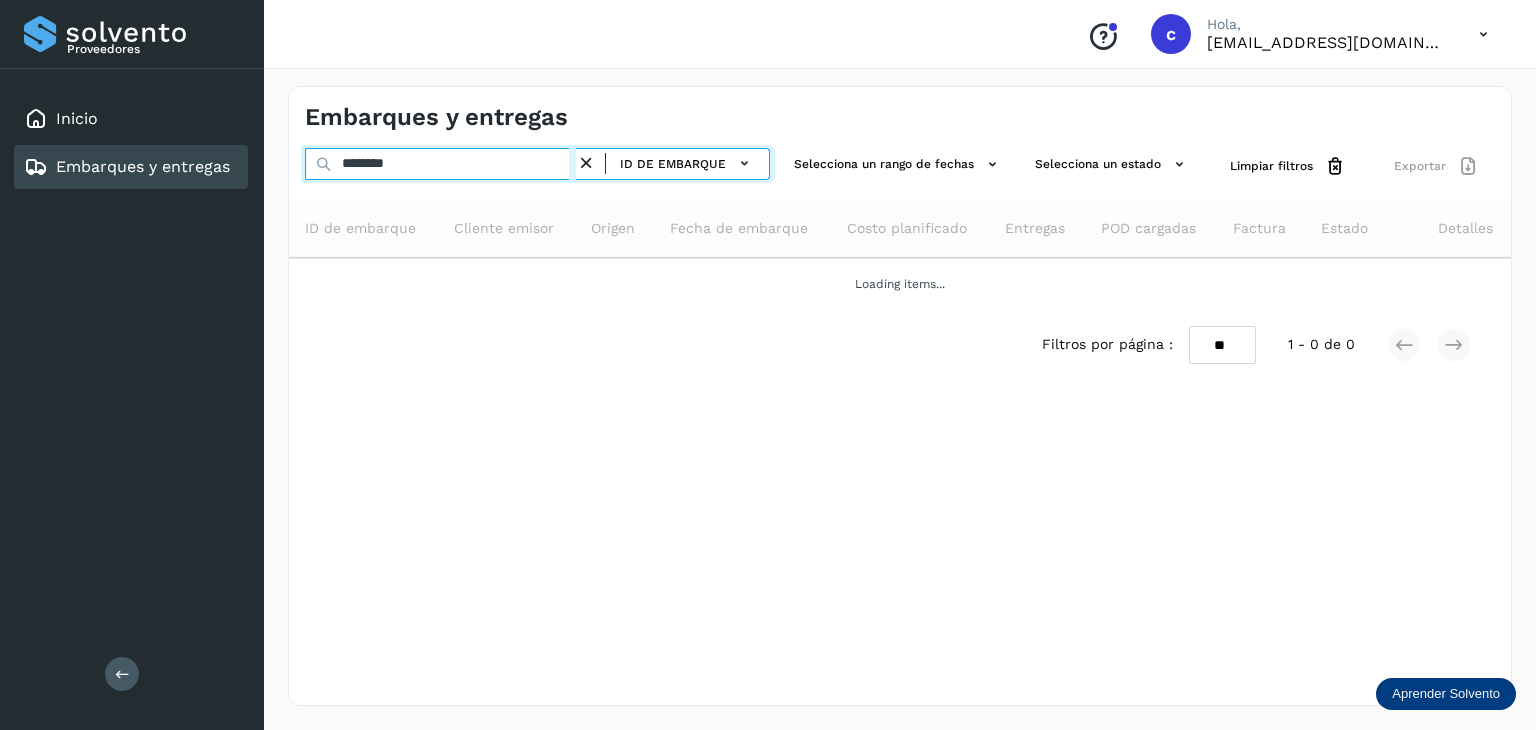 type on "********" 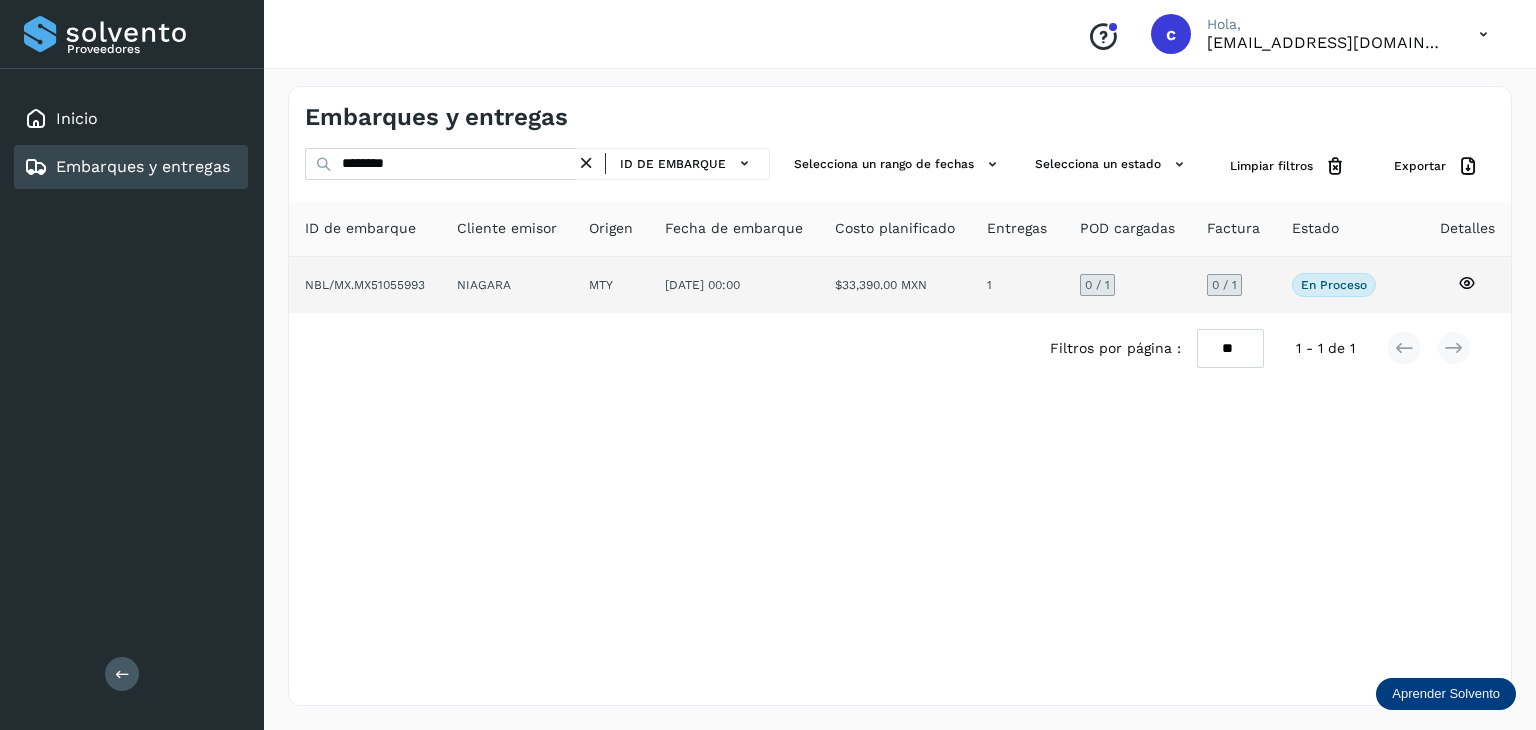 click 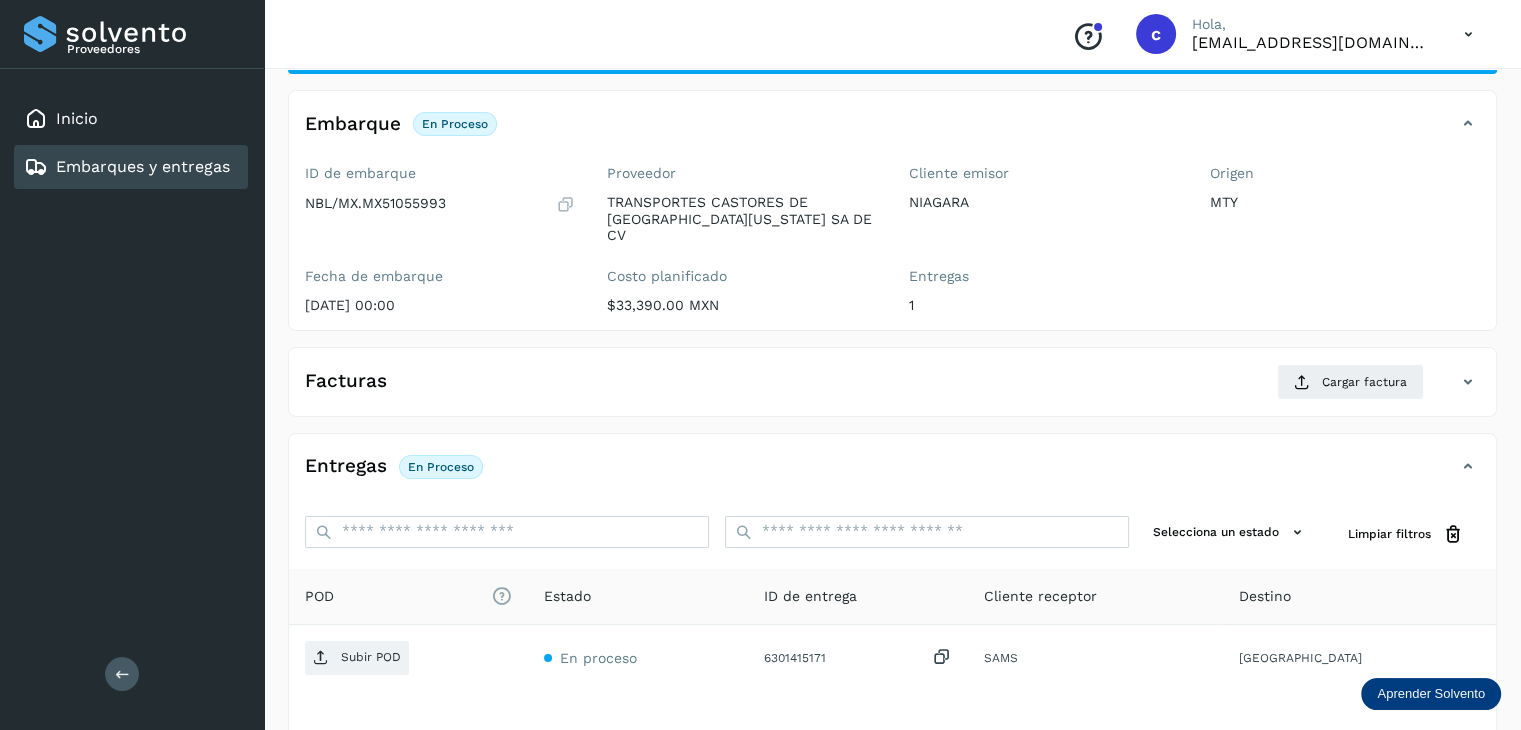 scroll, scrollTop: 0, scrollLeft: 0, axis: both 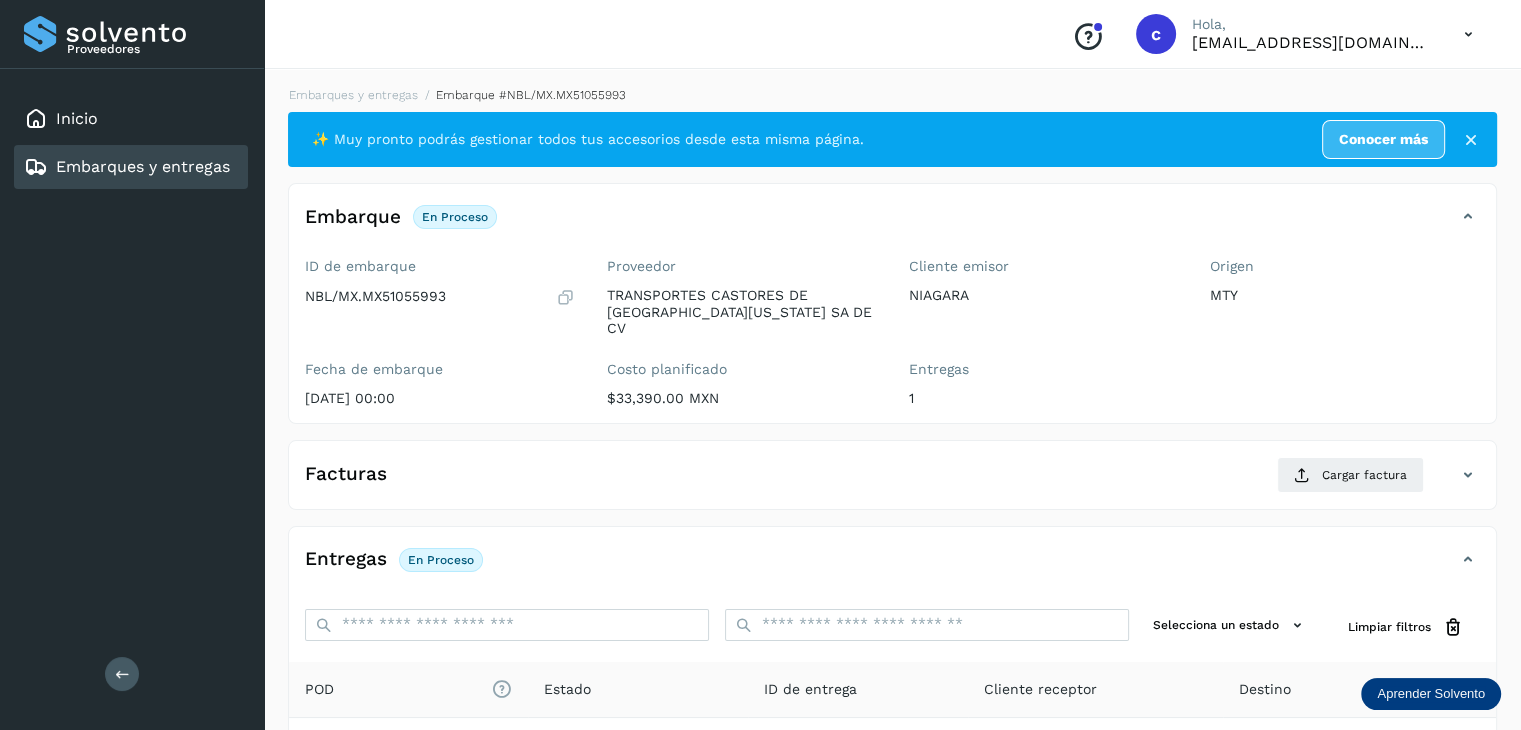 click on "Embarques y entregas" at bounding box center [143, 166] 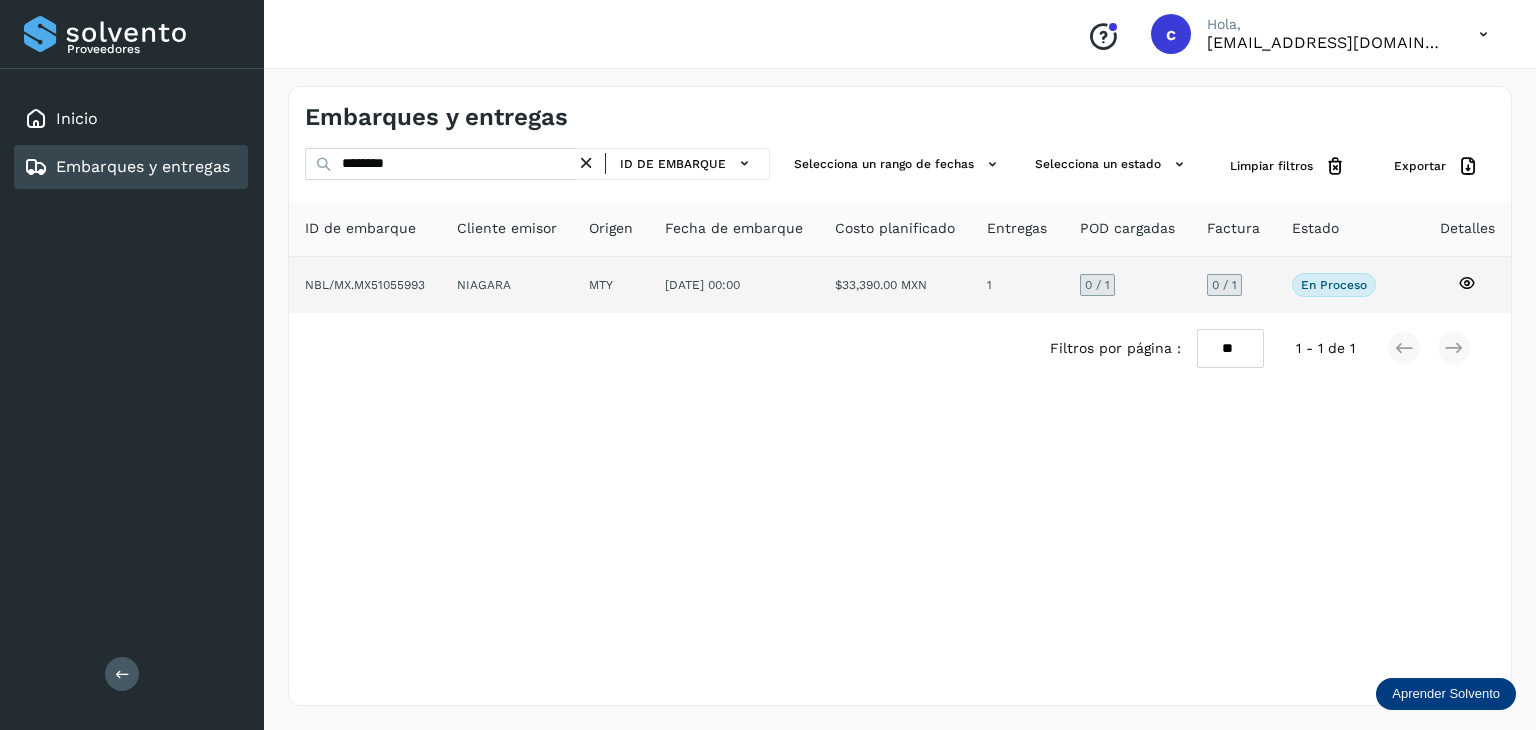 click 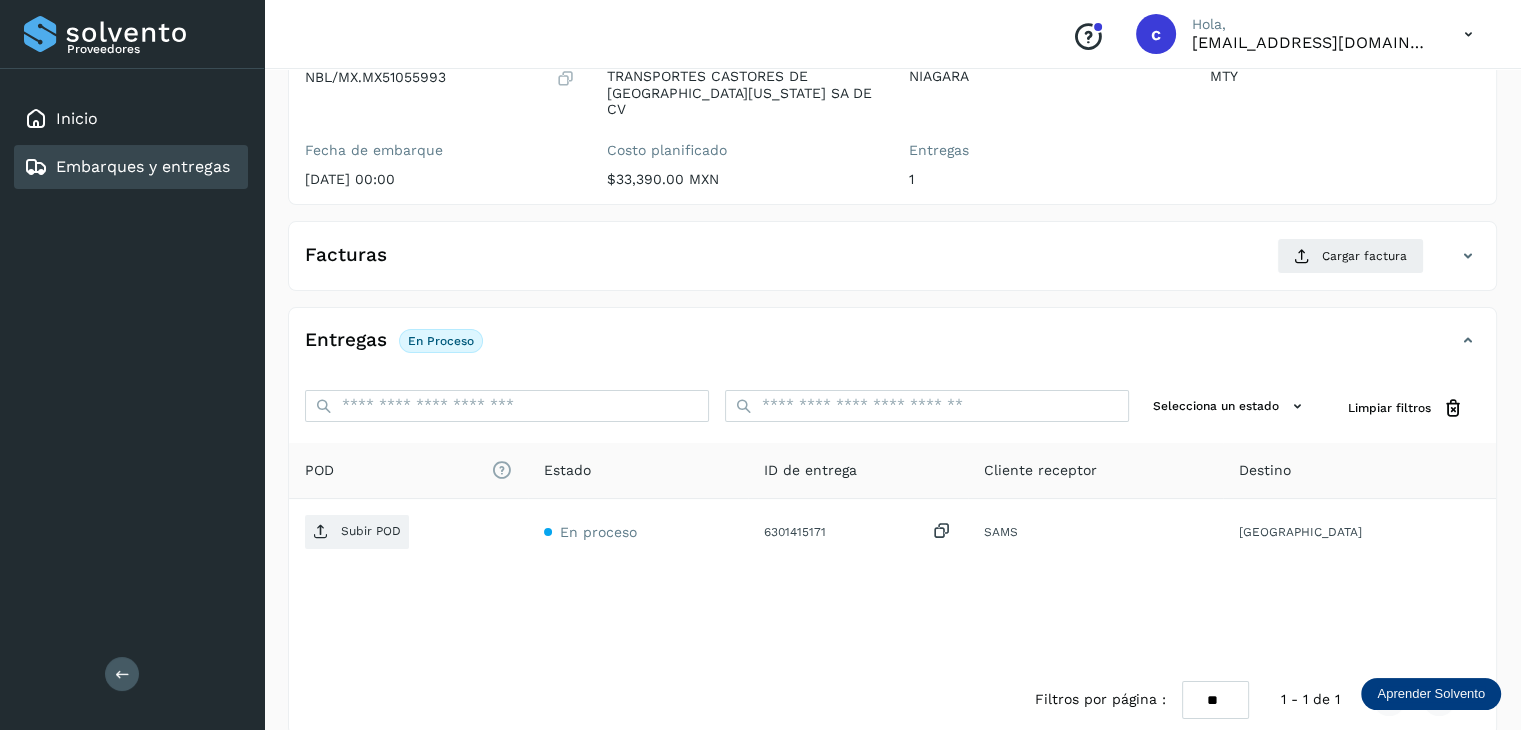 scroll, scrollTop: 231, scrollLeft: 0, axis: vertical 